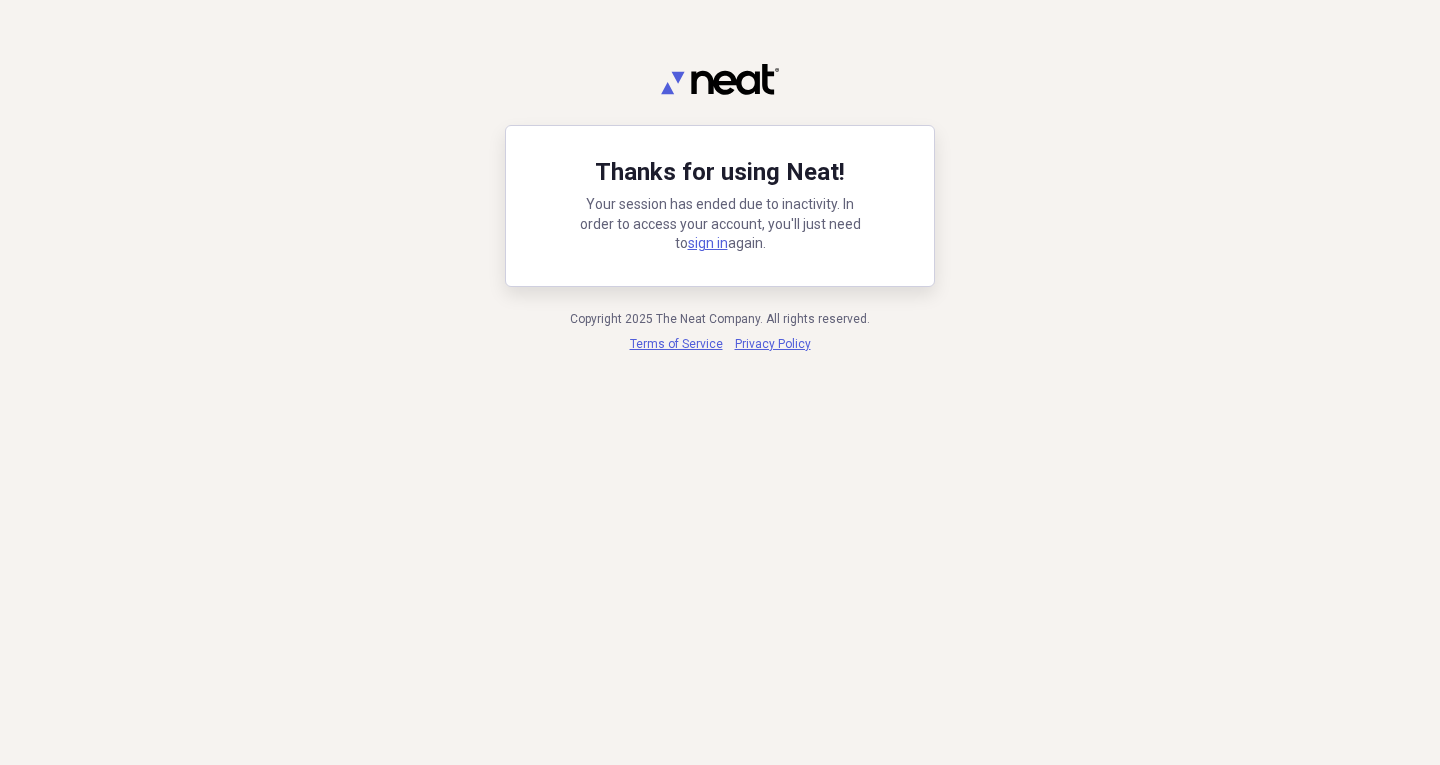 scroll, scrollTop: 0, scrollLeft: 0, axis: both 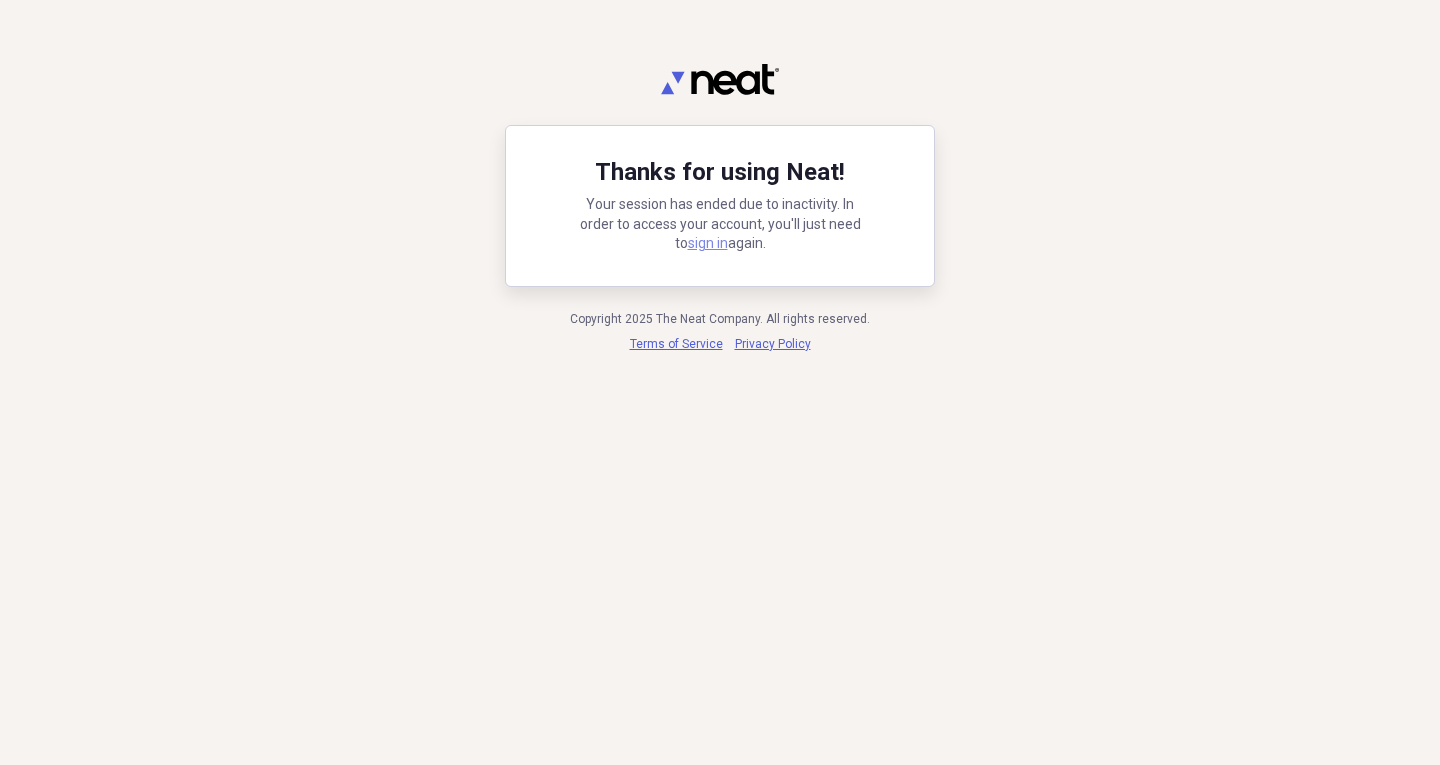 click on "sign in" at bounding box center (708, 243) 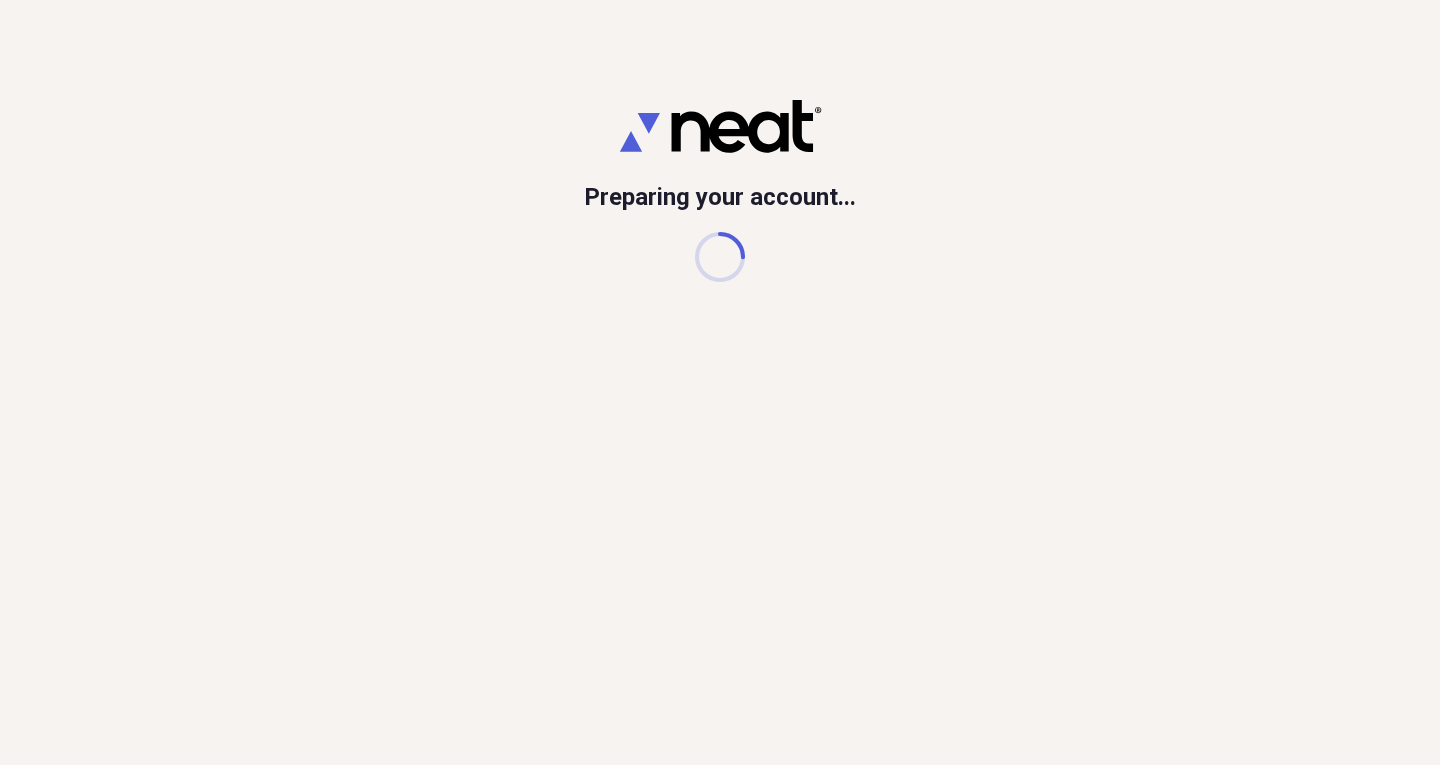 scroll, scrollTop: 0, scrollLeft: 0, axis: both 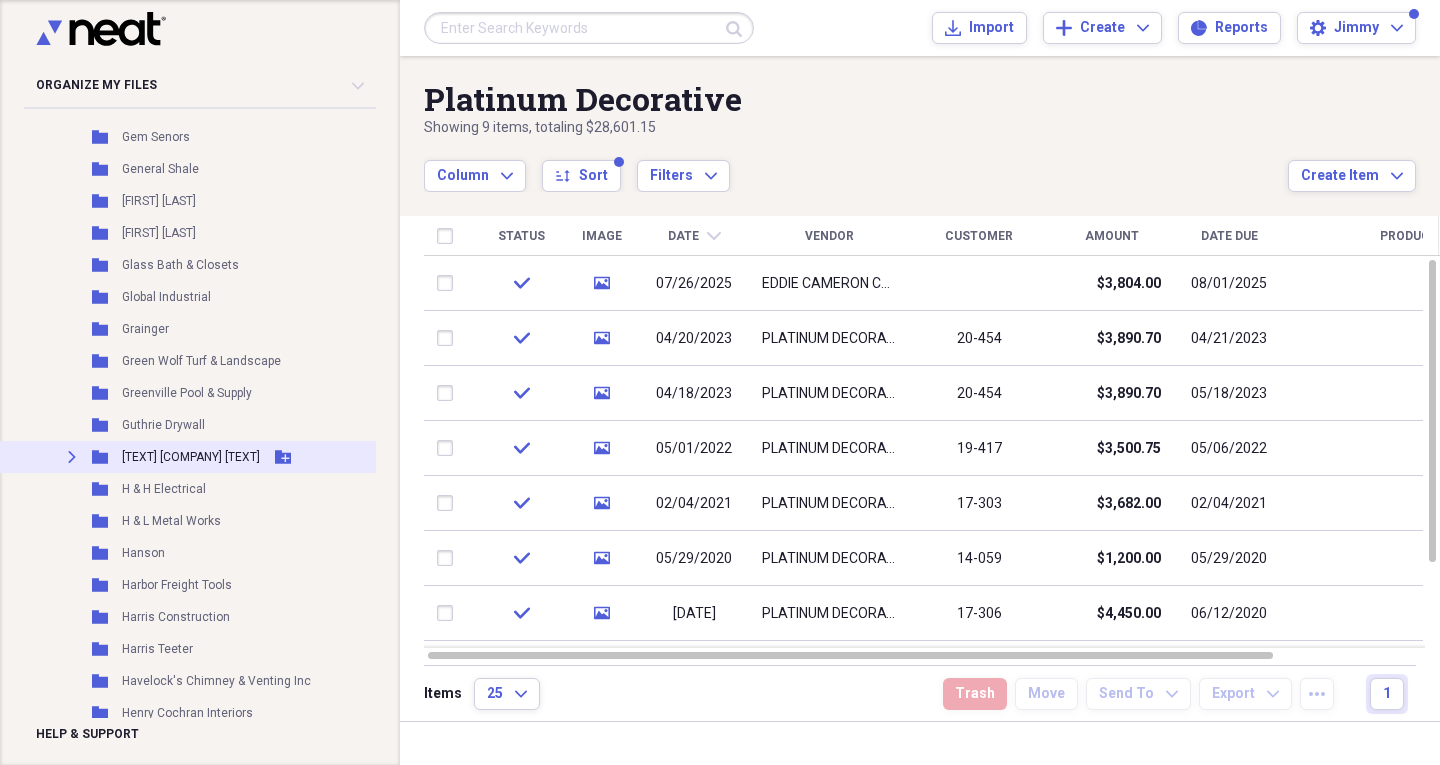 click on "[TEXT] [COMPANY] [TEXT]" at bounding box center (191, 457) 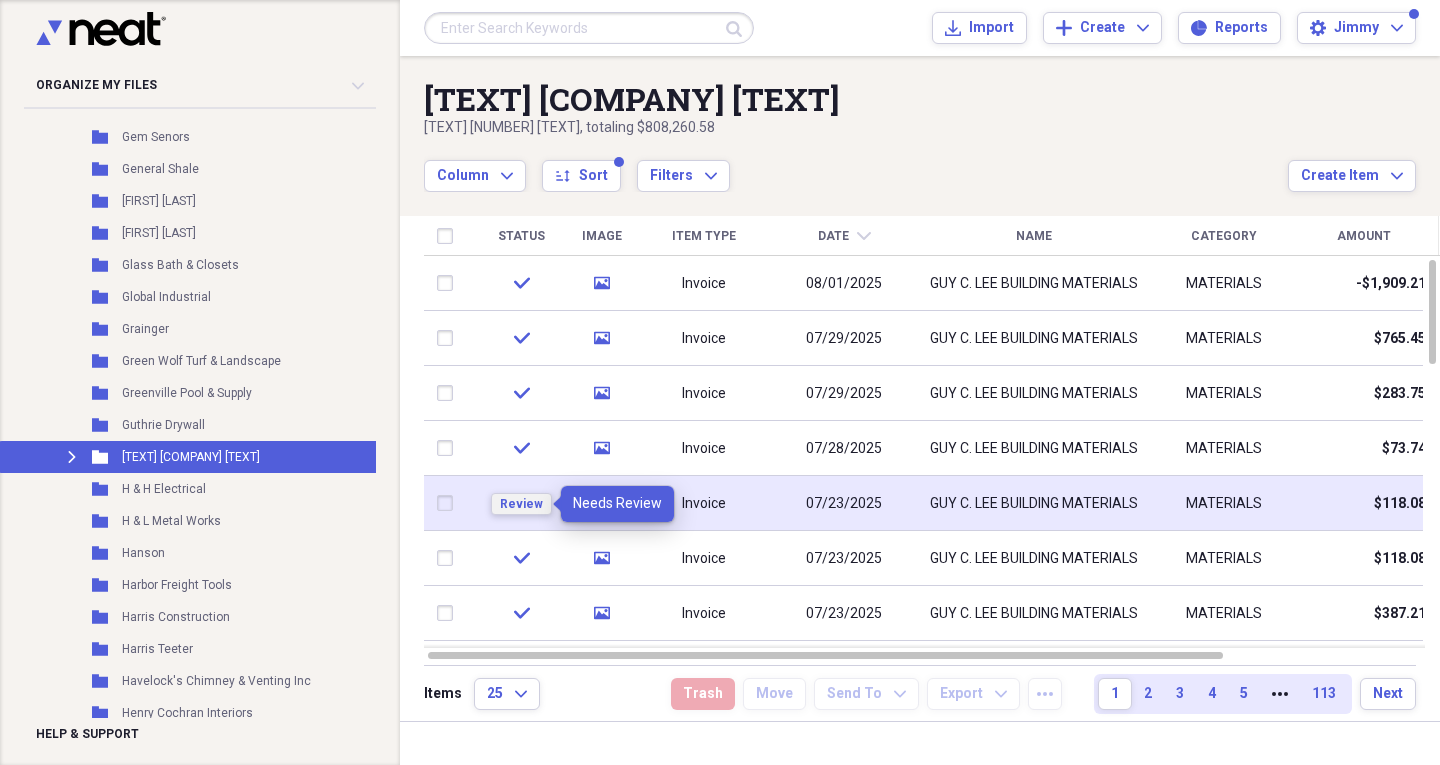 click on "Review" at bounding box center (521, 504) 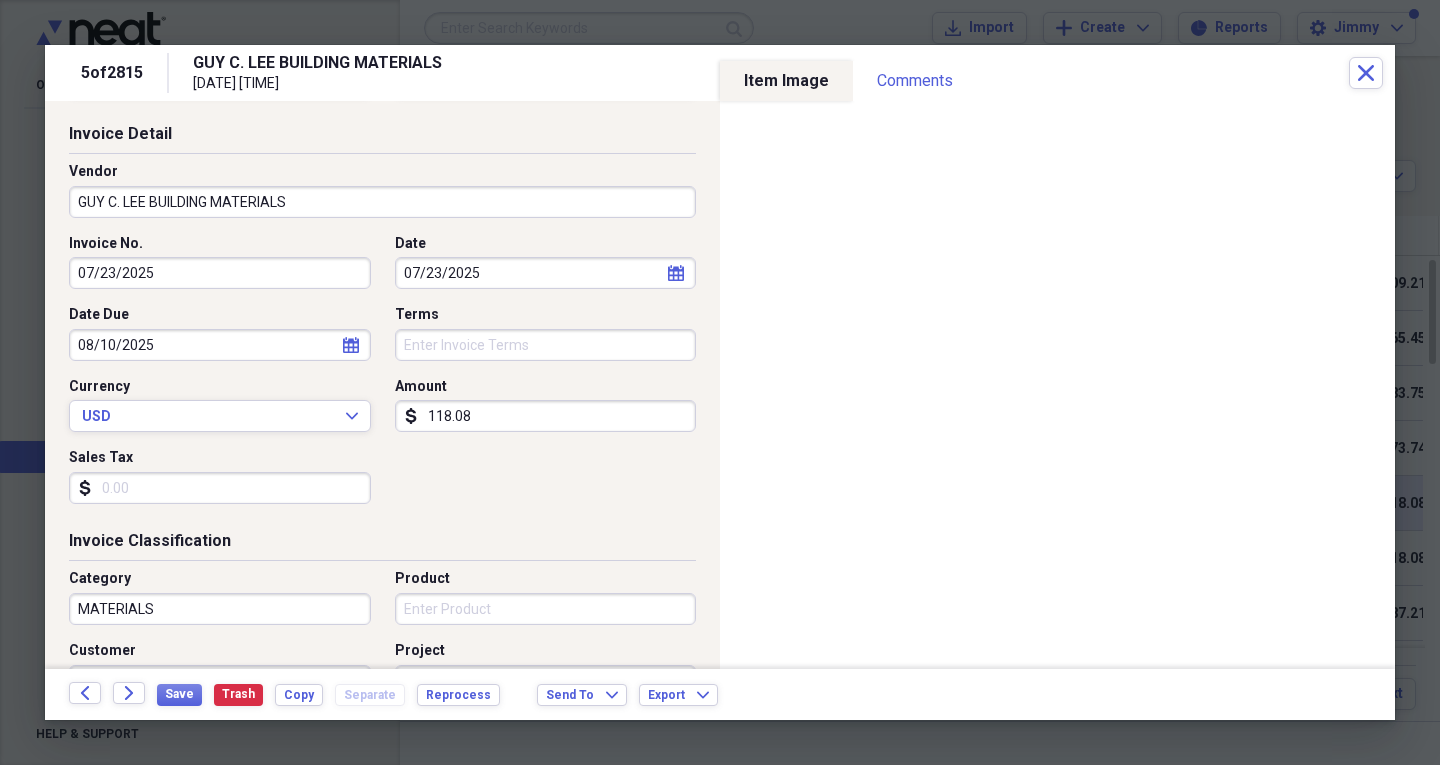 scroll, scrollTop: 300, scrollLeft: 0, axis: vertical 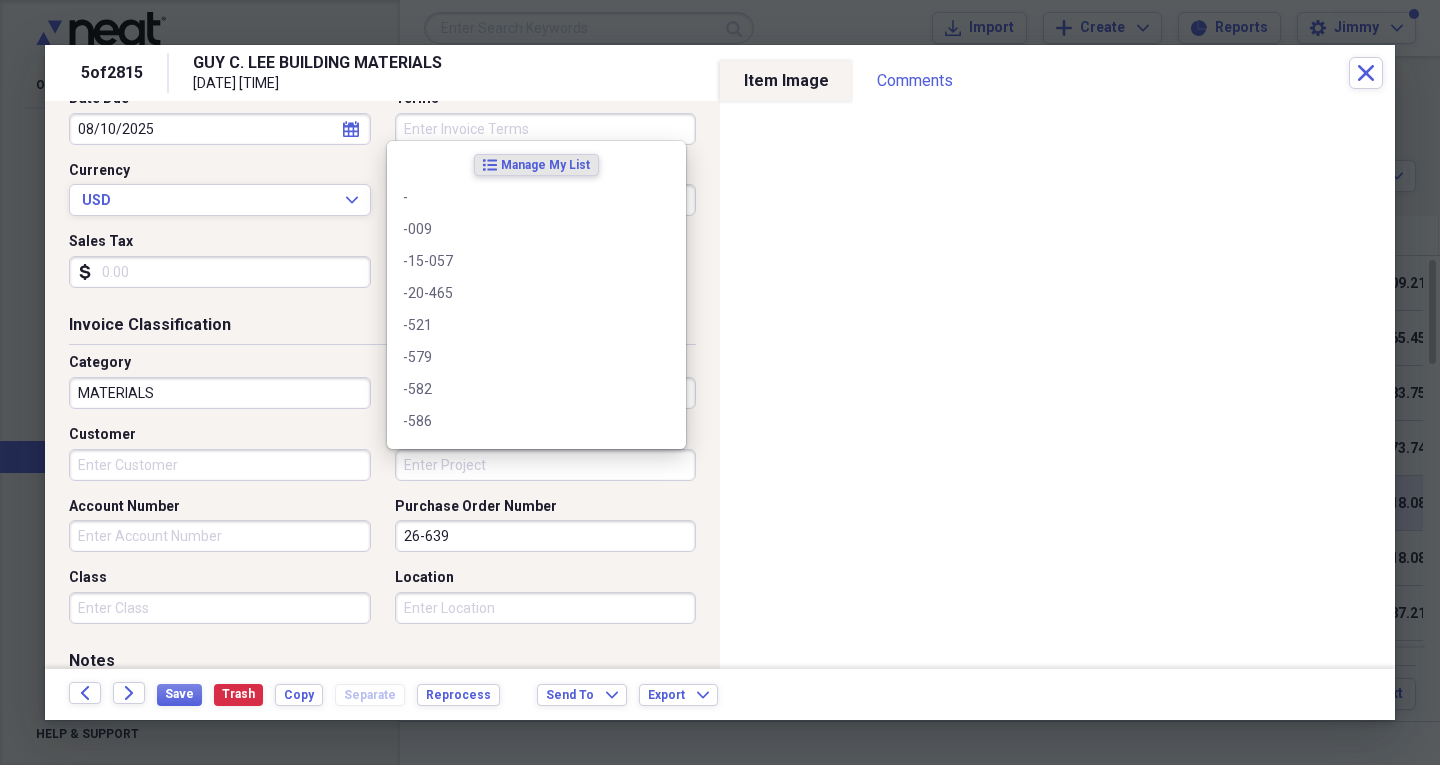click on "Project" at bounding box center (546, 465) 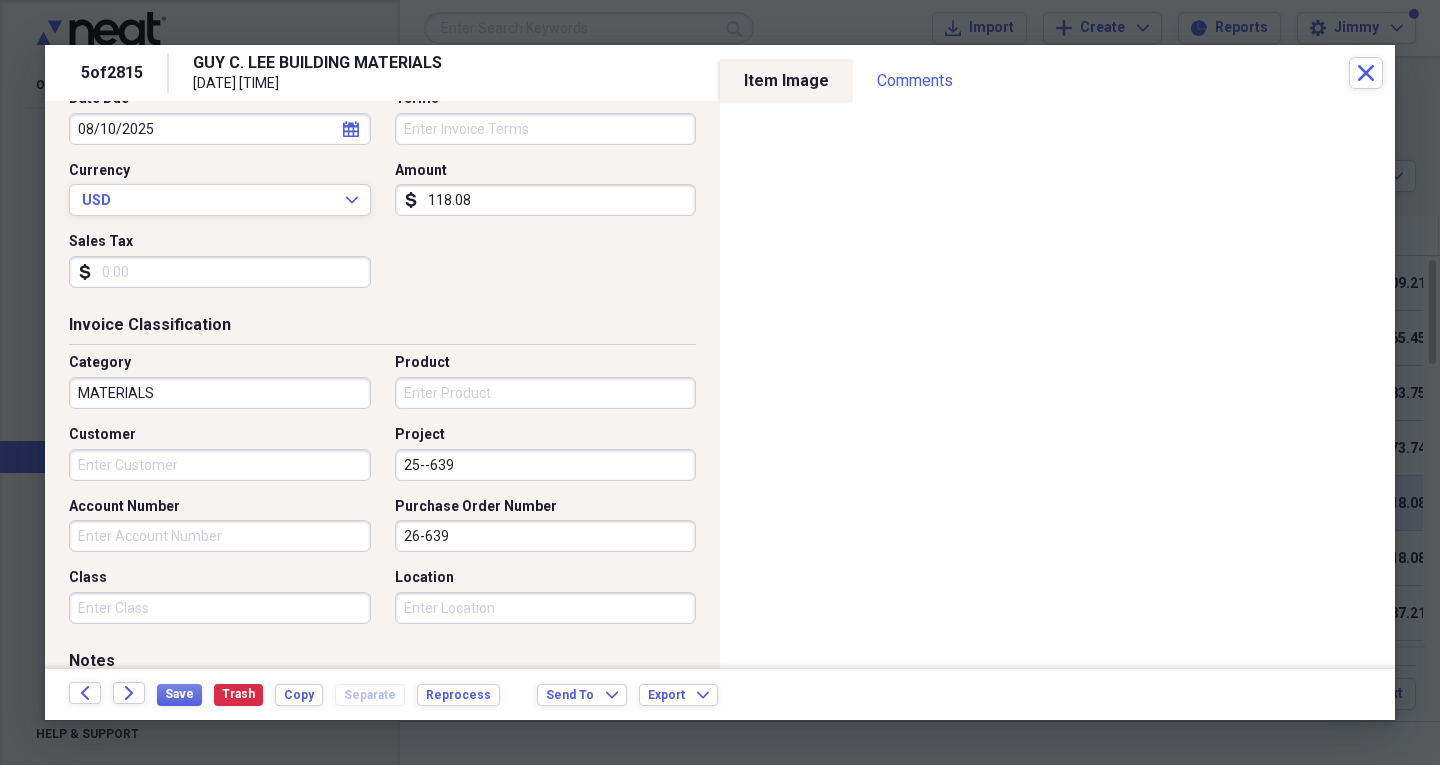 type on "25--639" 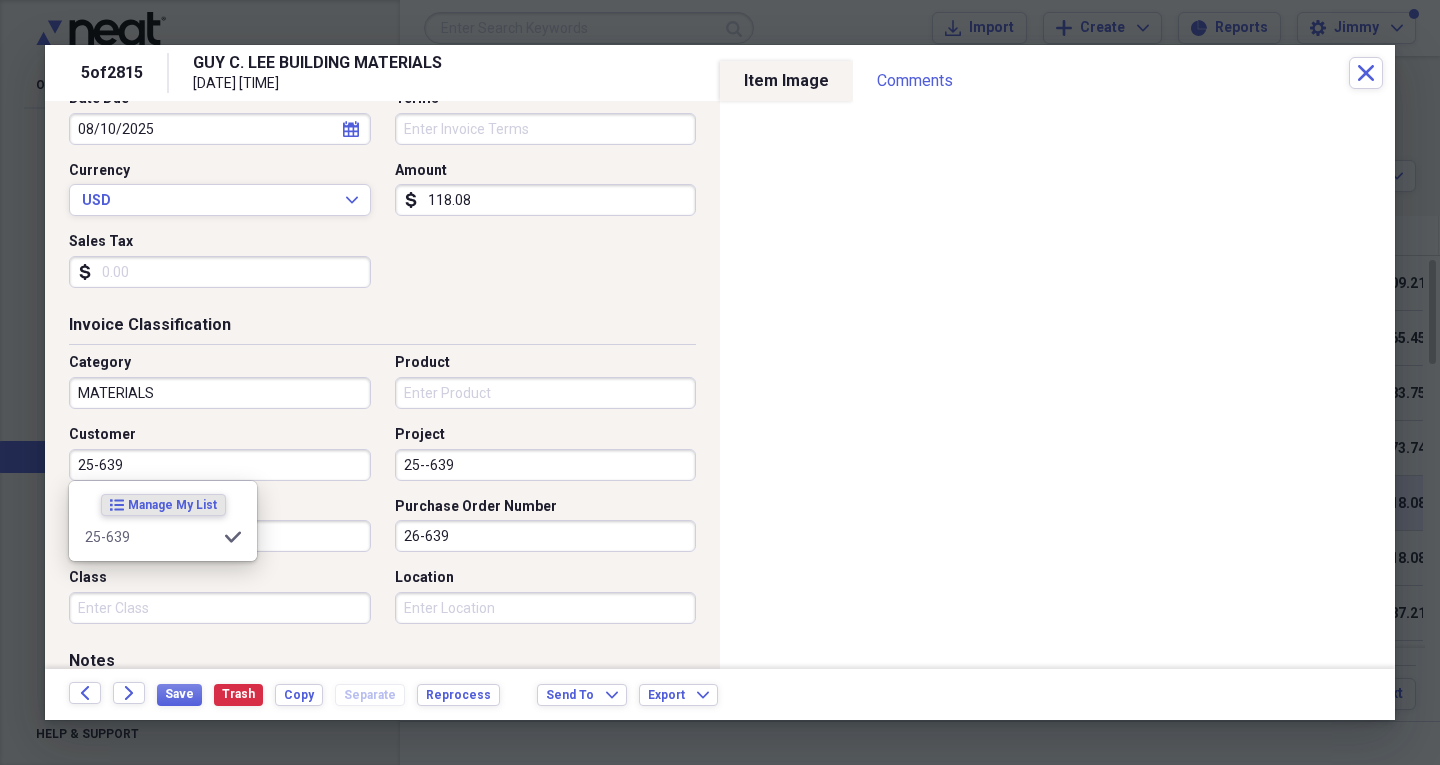 type on "25-639" 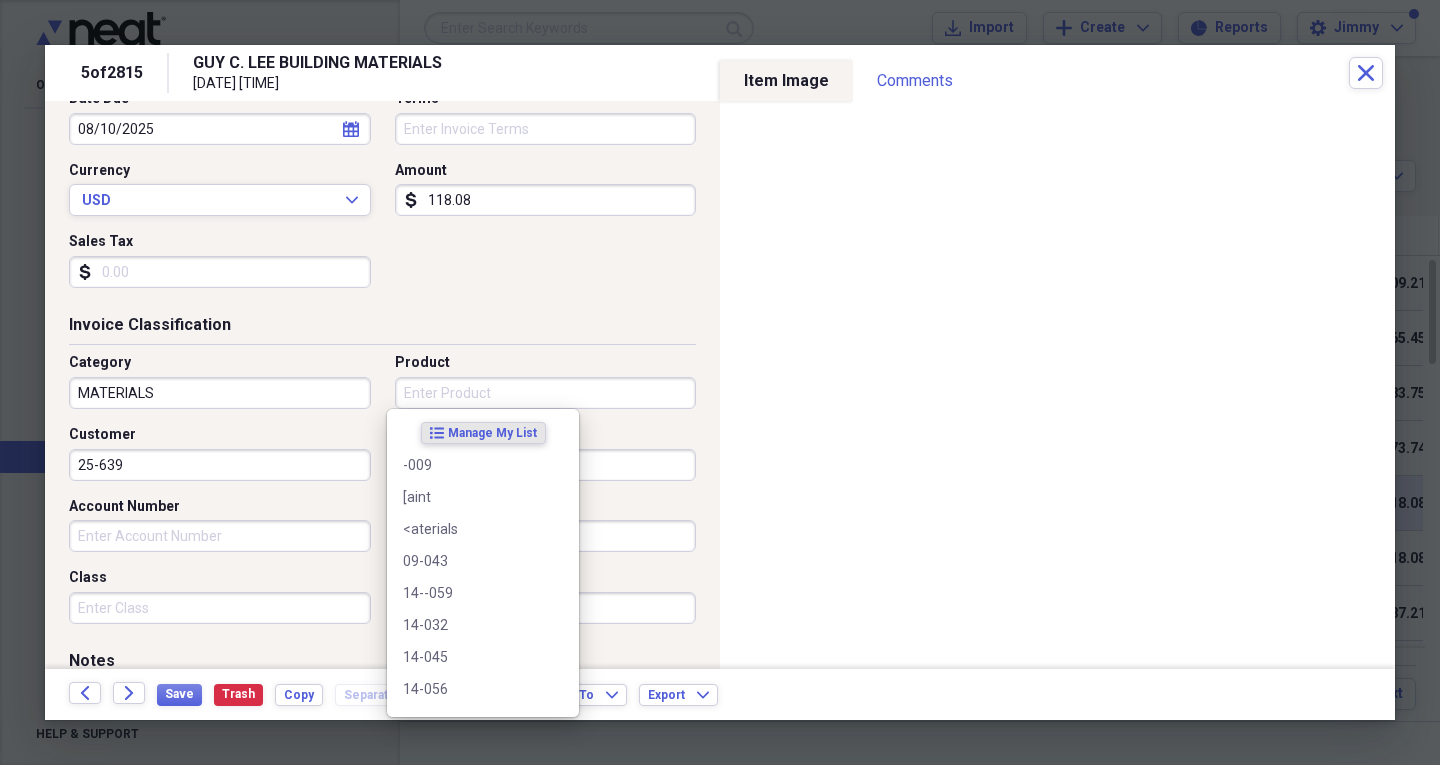 click on "Product" at bounding box center (546, 393) 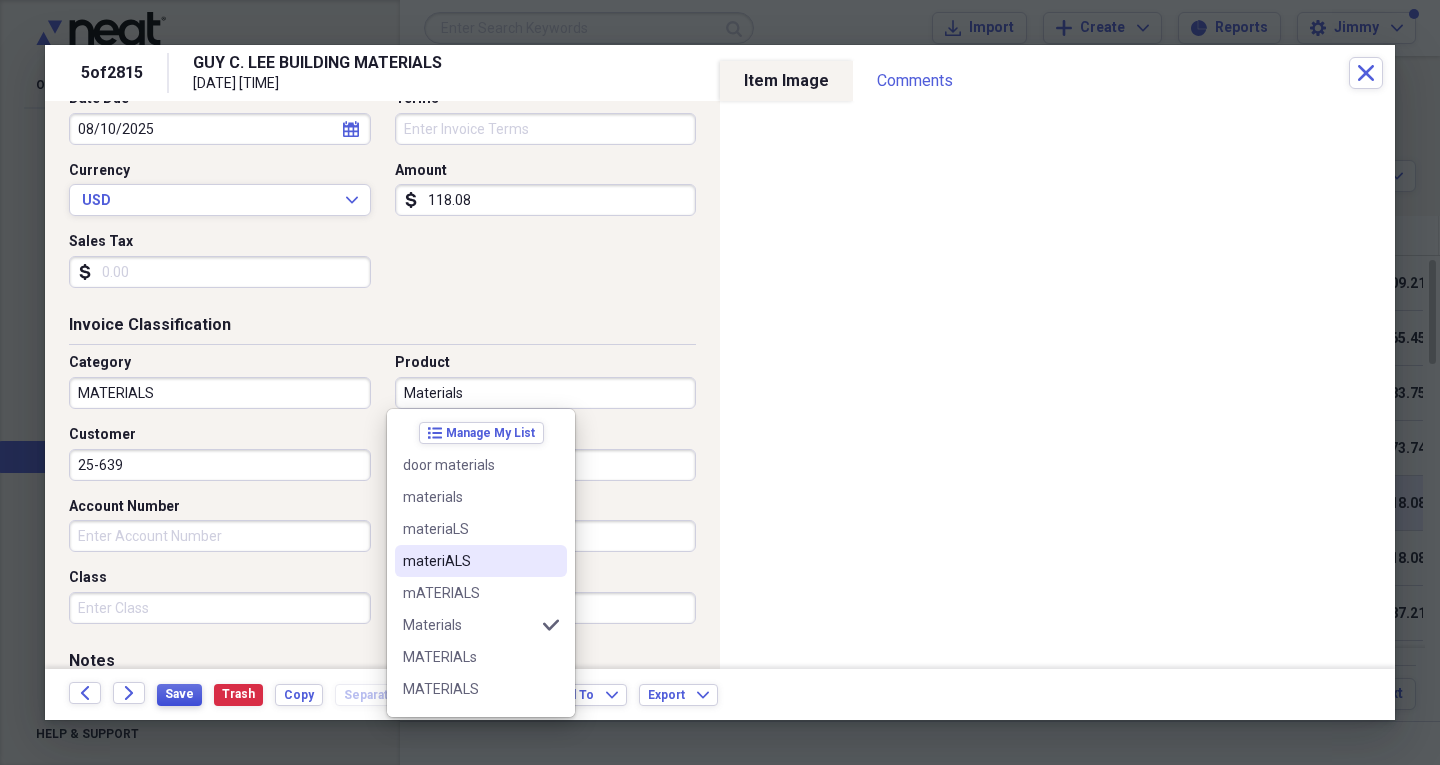 type on "Materials" 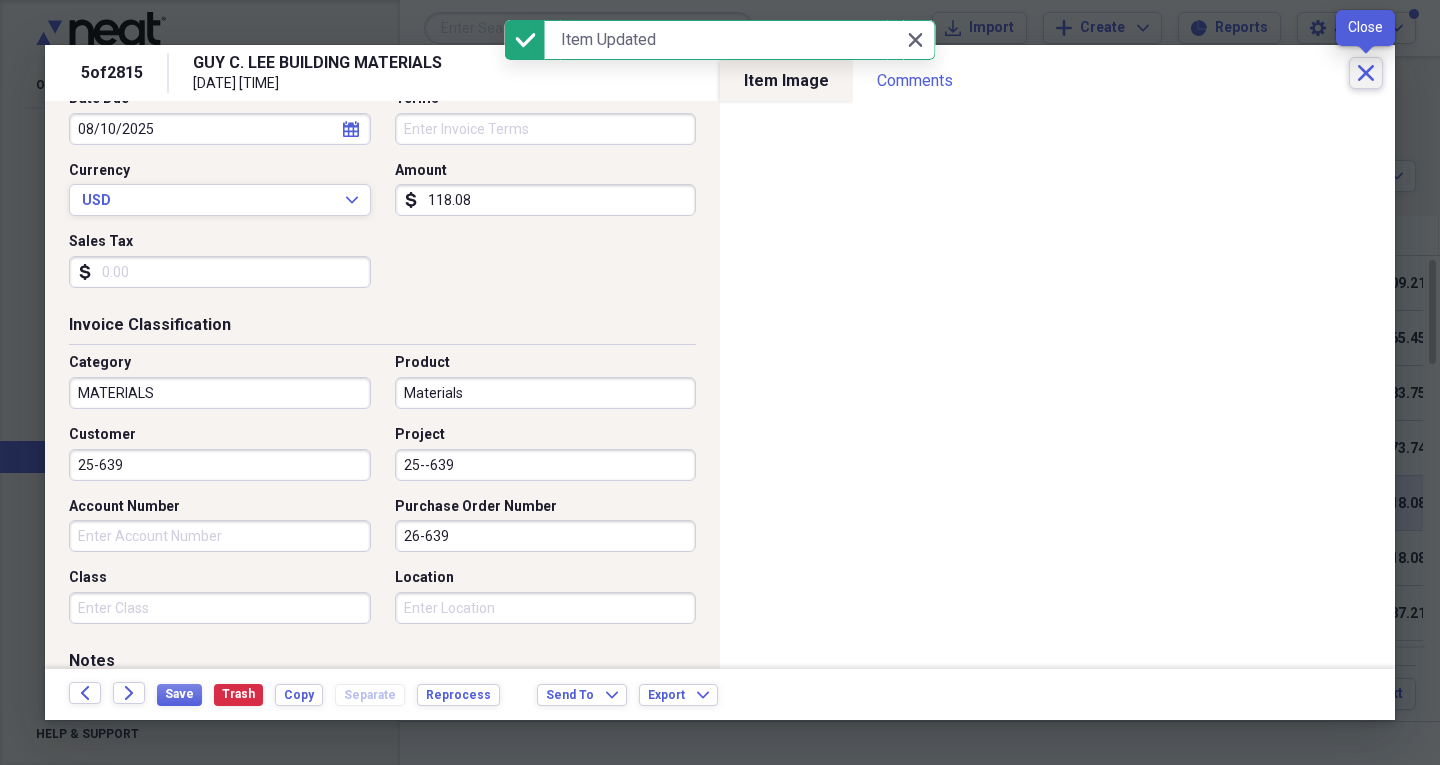 click 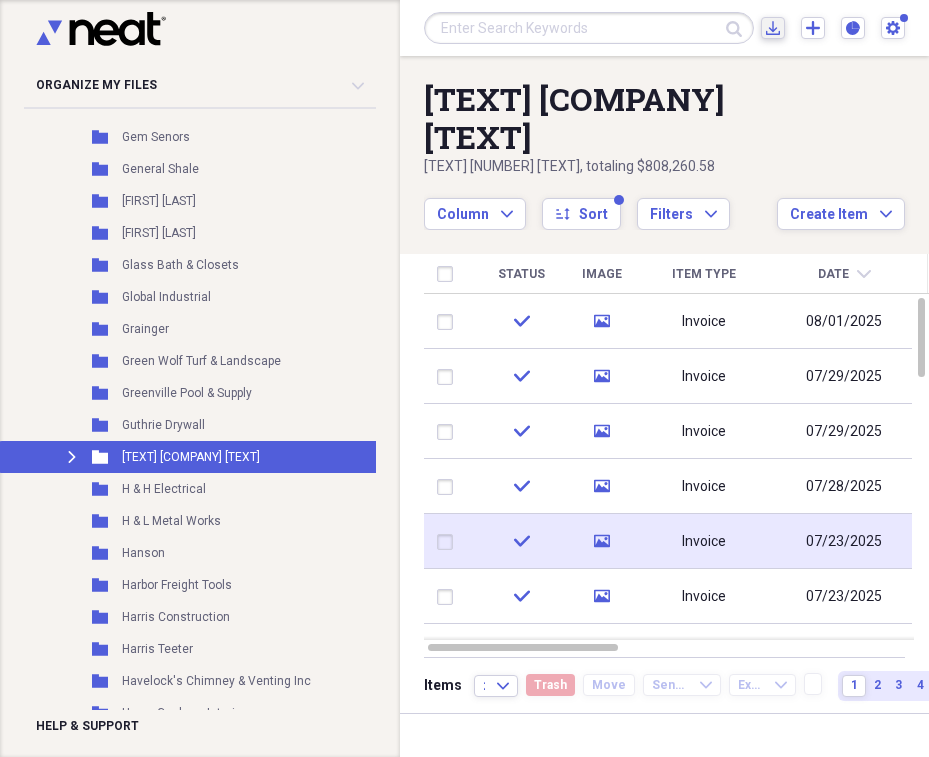 click on "Import" 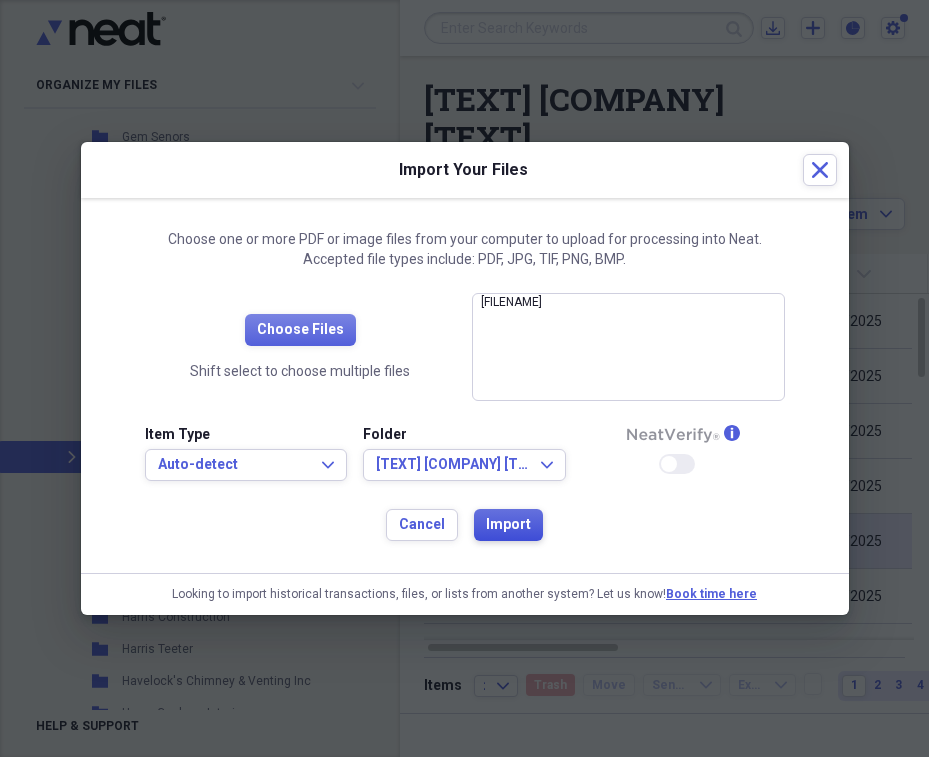 click on "Import" at bounding box center [508, 525] 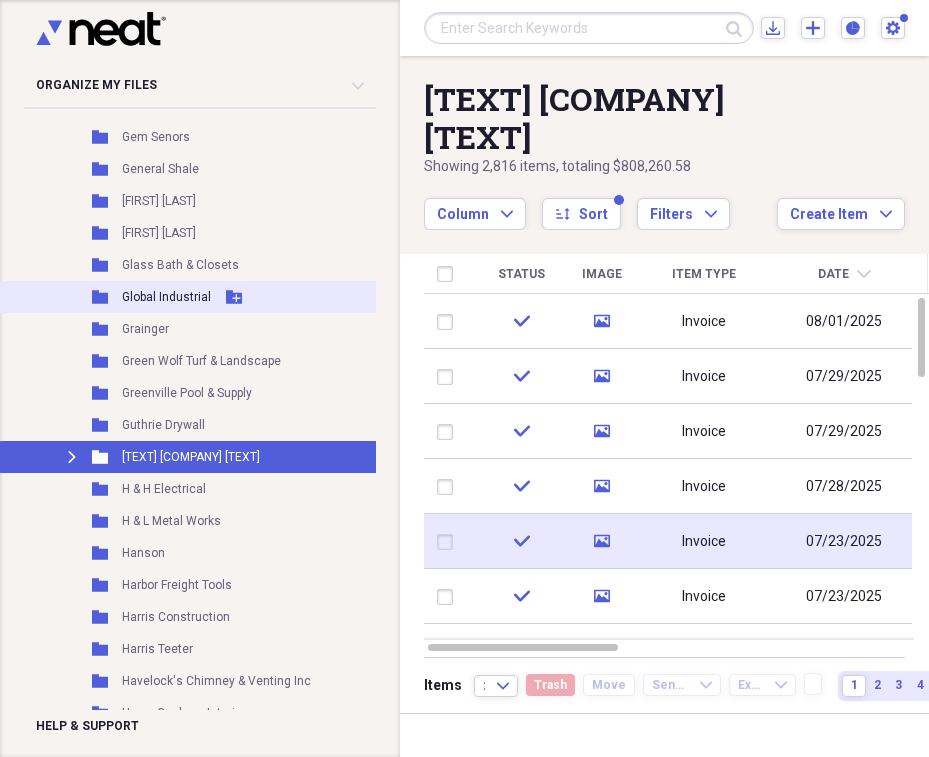 click on "Folder Global Industrial Add Folder" at bounding box center [248, 297] 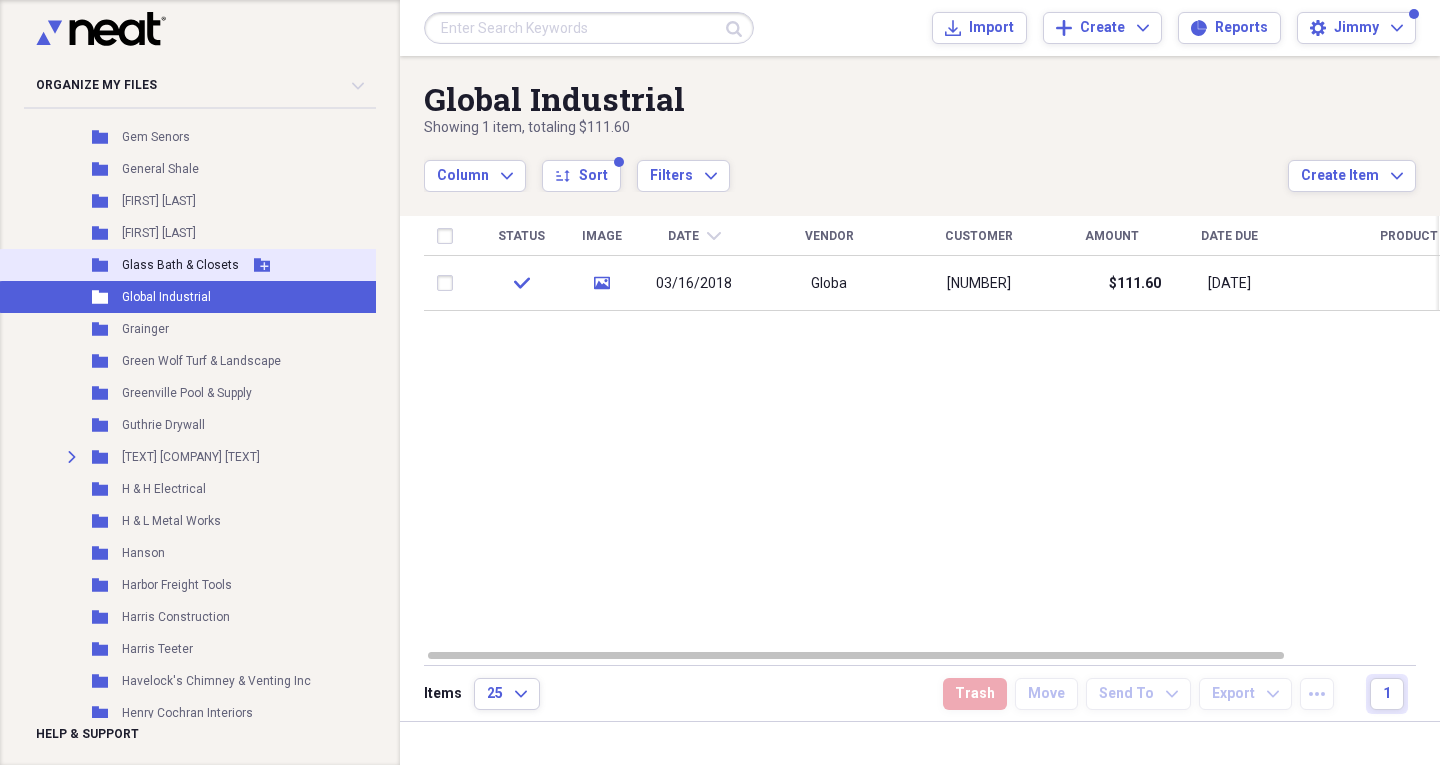 click on "Glass Bath & Closets" at bounding box center [180, 265] 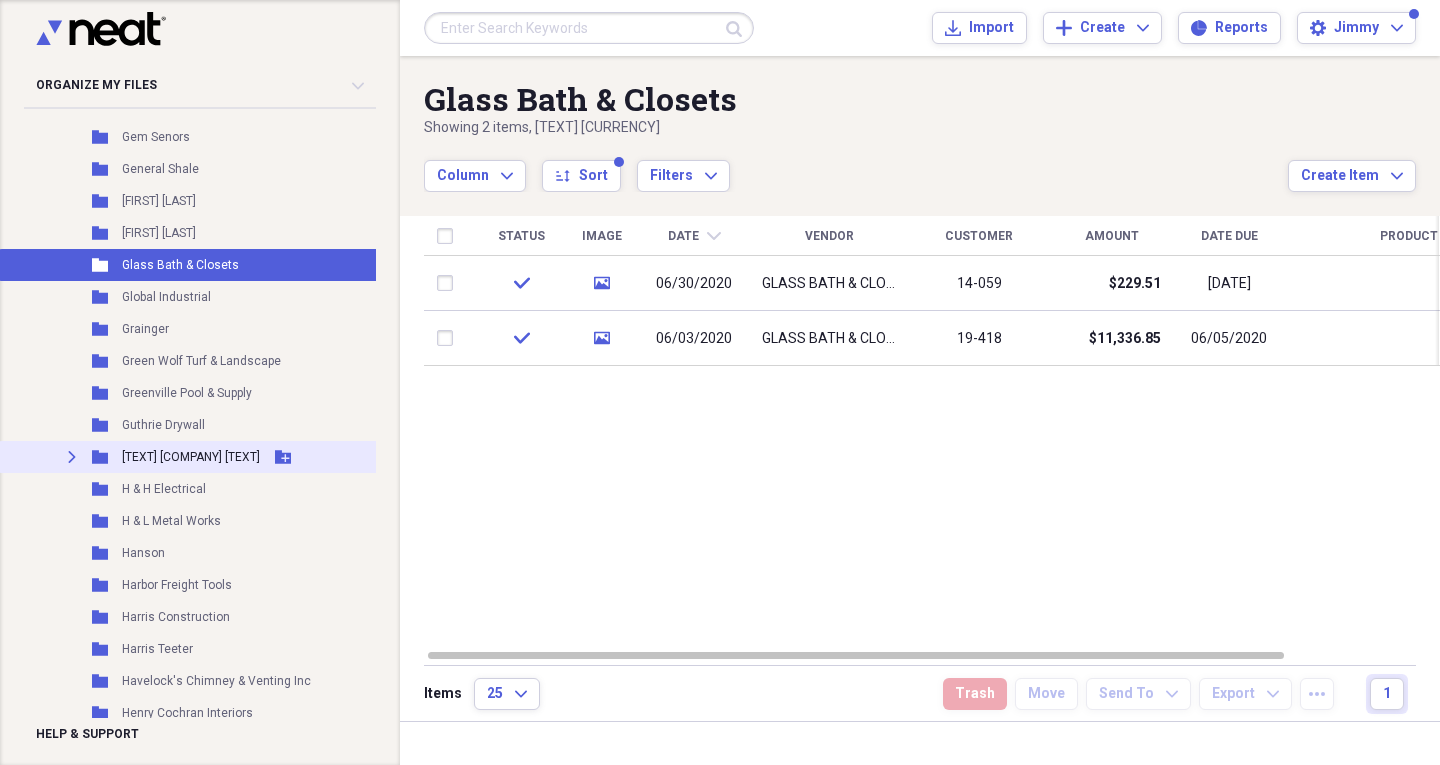 click on "[TEXT] [COMPANY] [TEXT]" at bounding box center [248, 457] 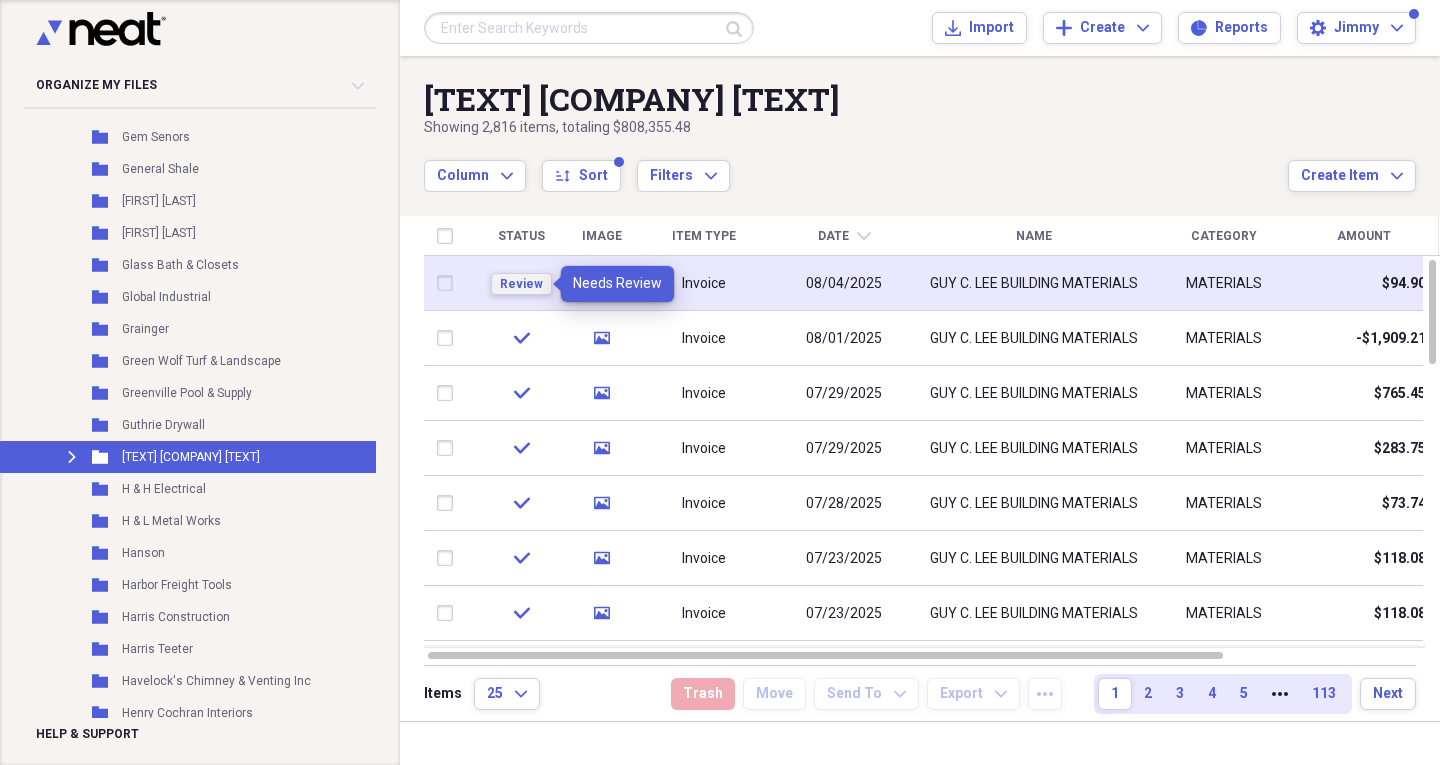 click on "Review" at bounding box center [521, 284] 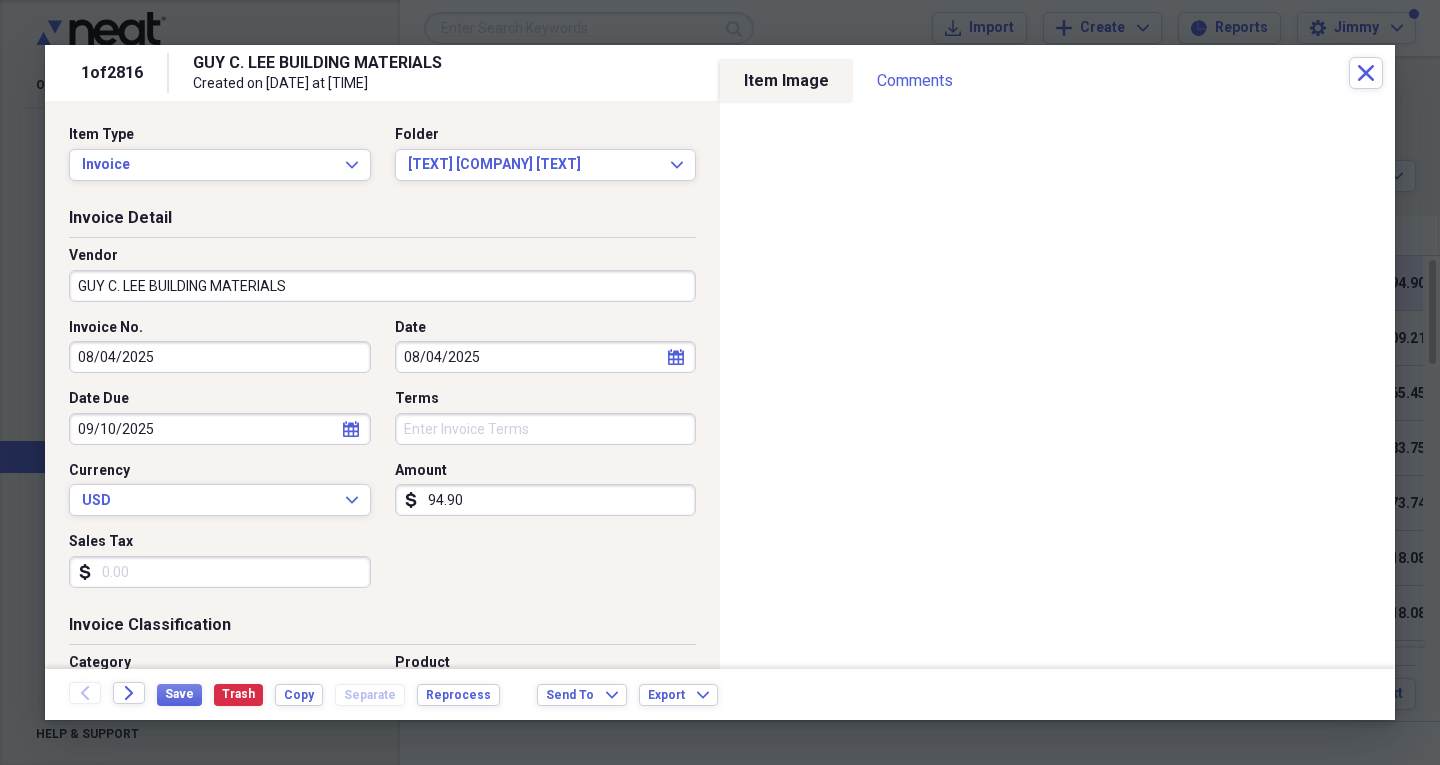 click on "Terms" at bounding box center (546, 429) 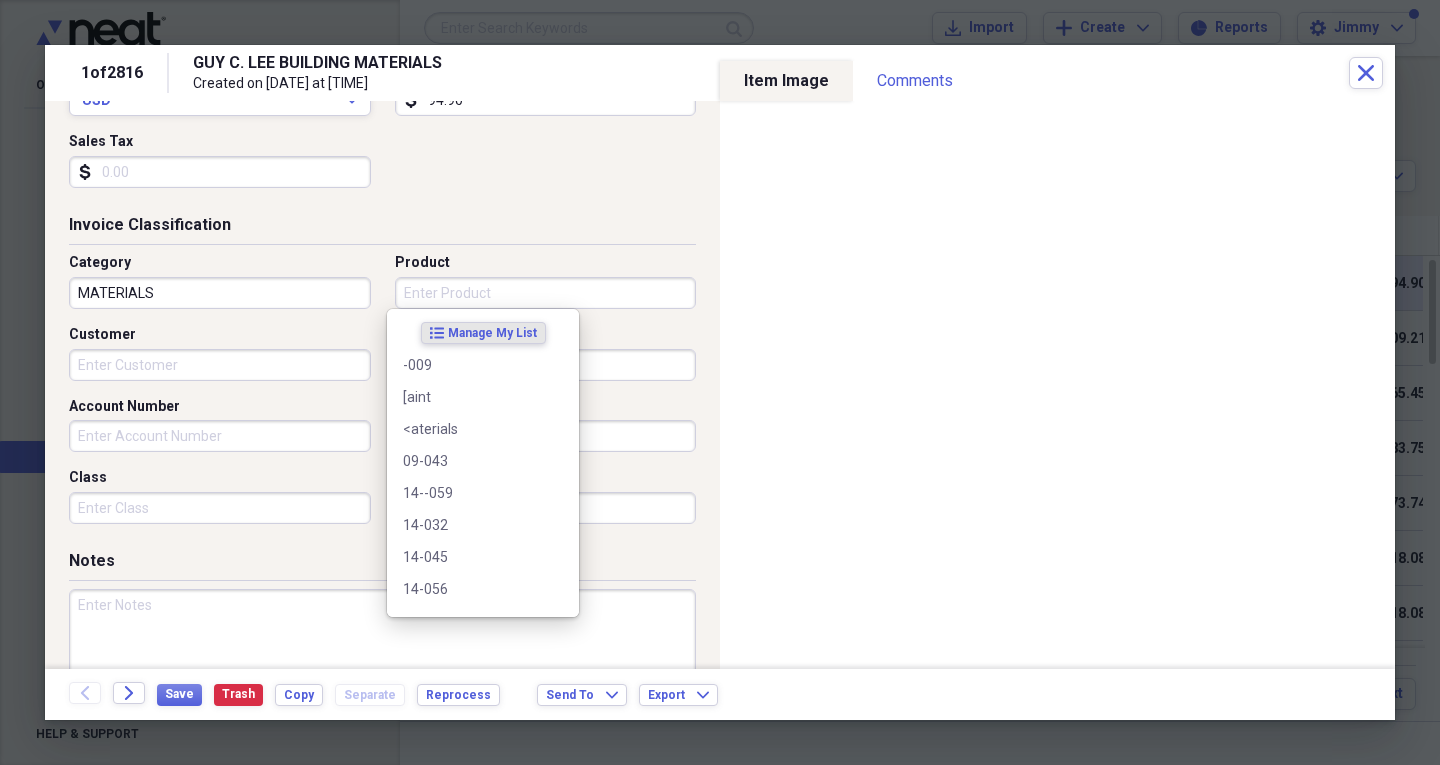 click on "Product" at bounding box center (546, 293) 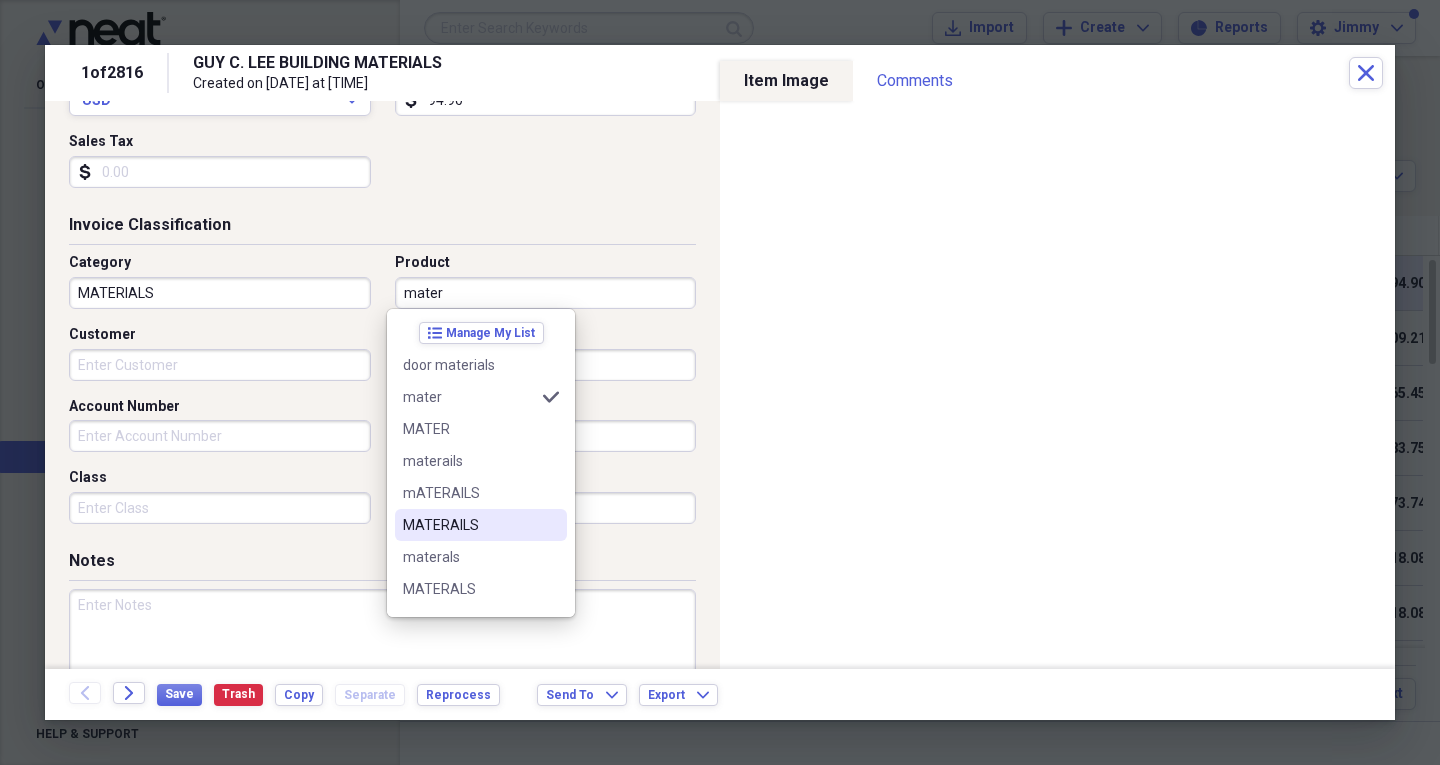 click on "MATERAILS" at bounding box center [481, 525] 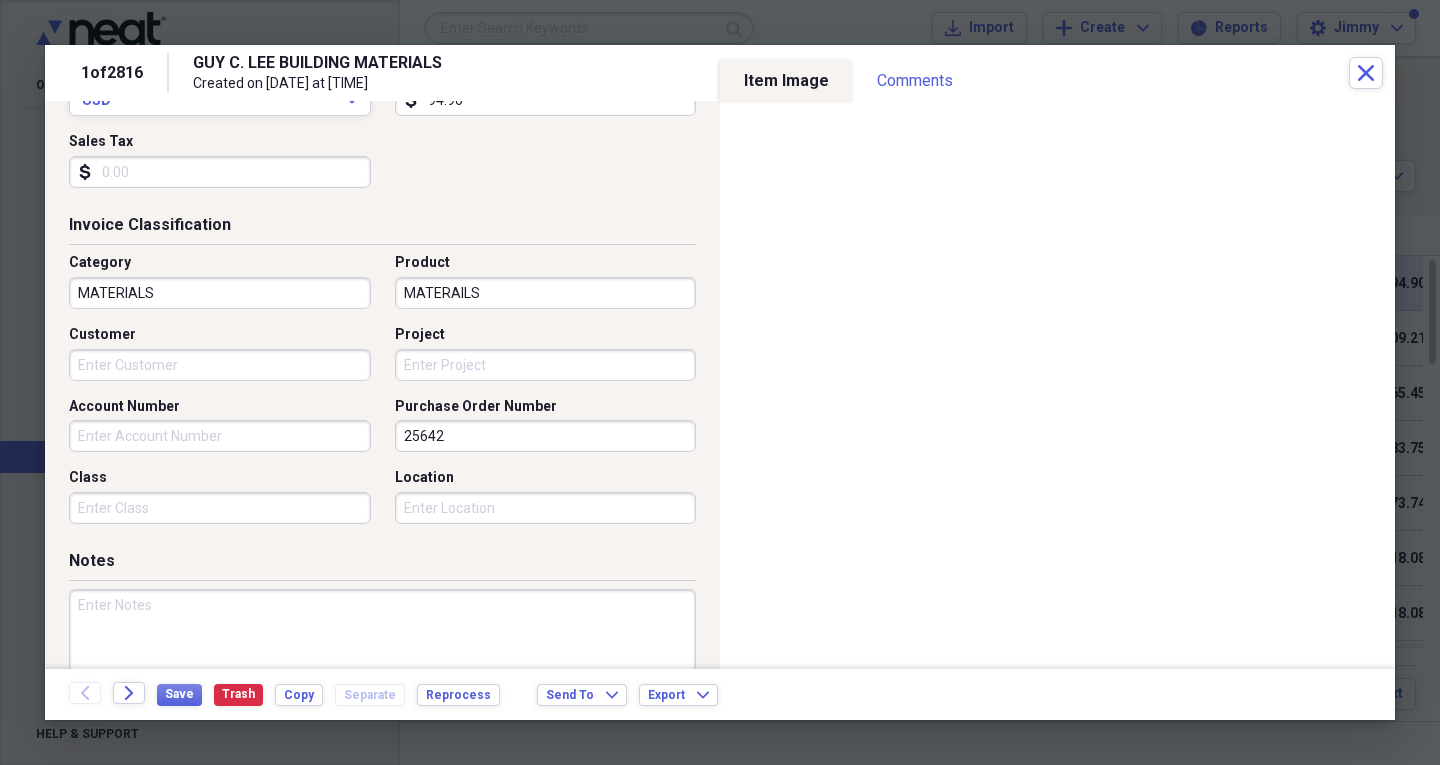 click on "Customer" at bounding box center [220, 365] 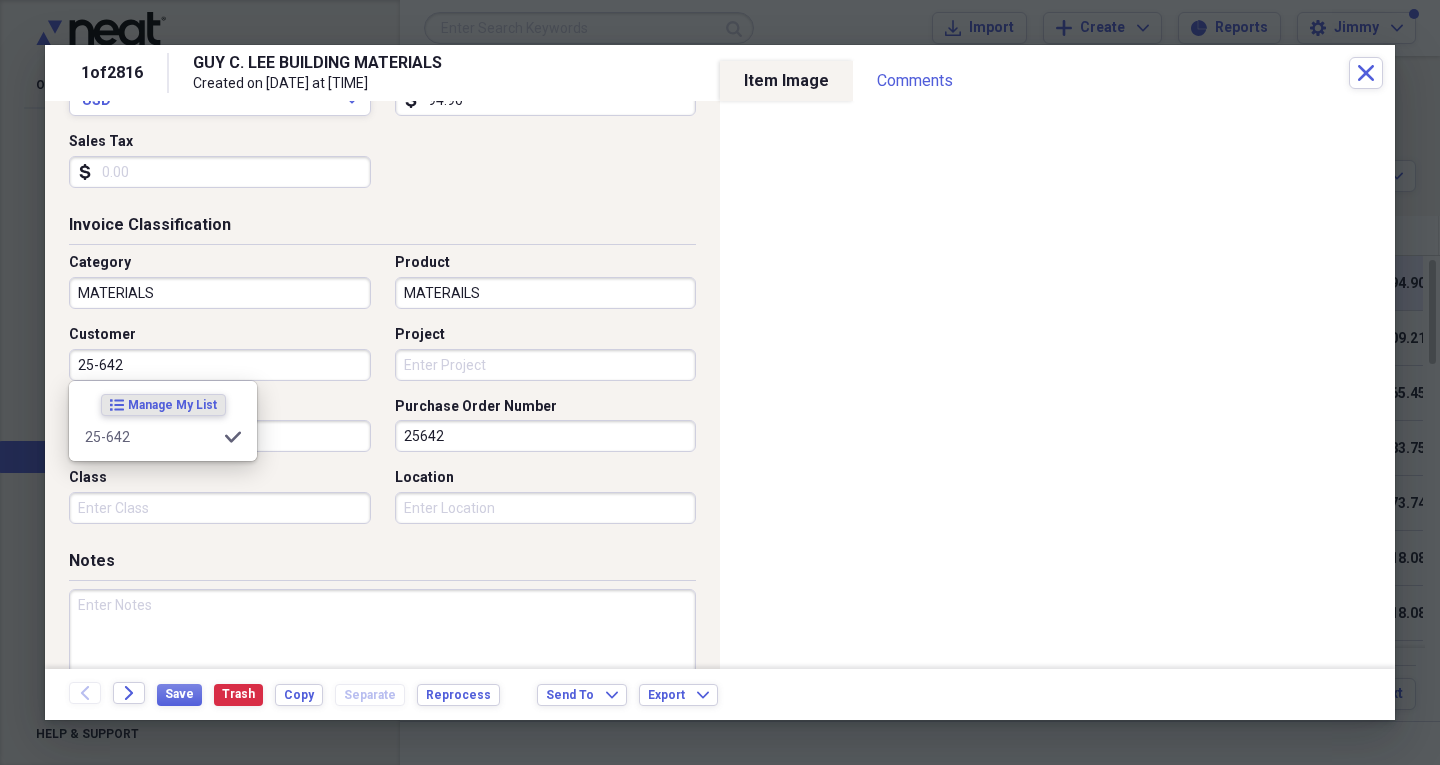 type on "25-642" 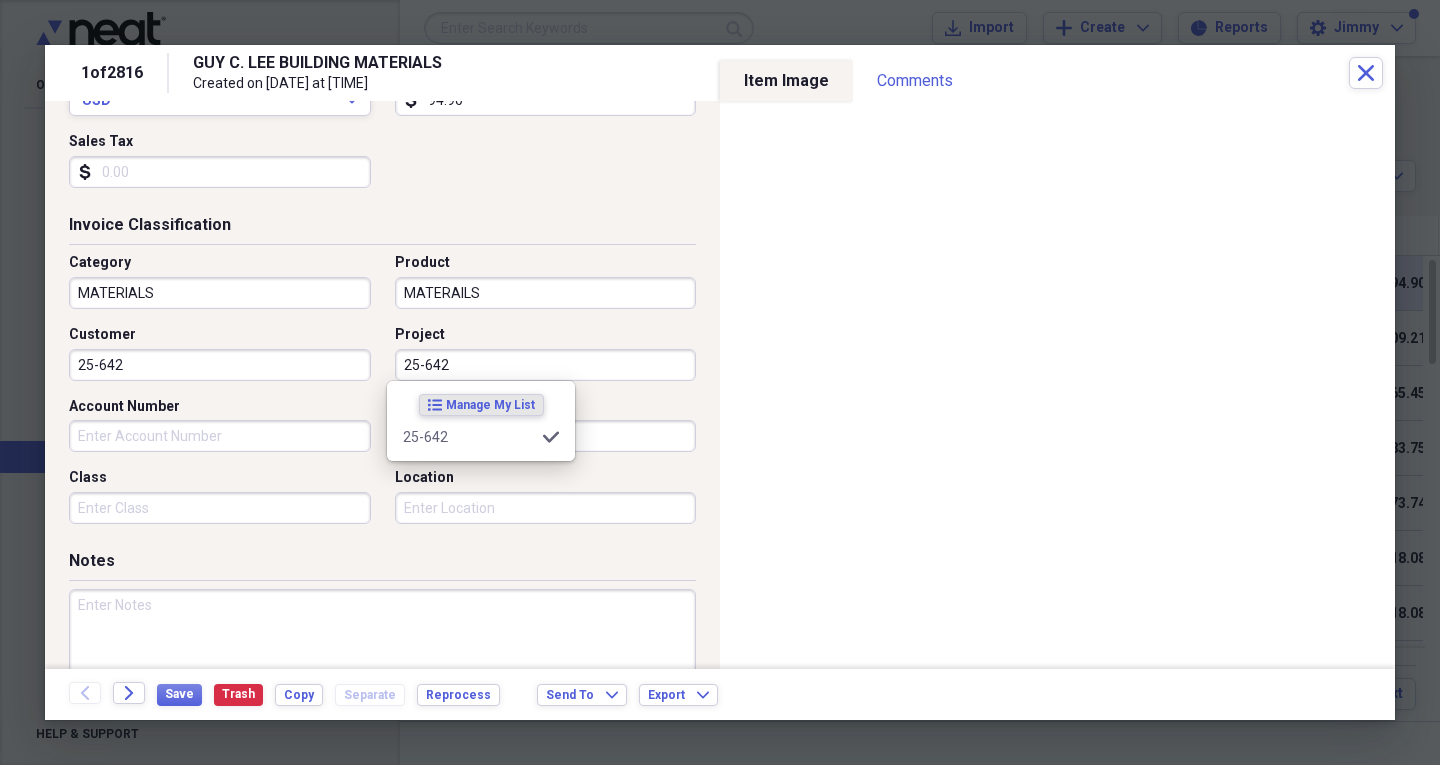 type on "25-642" 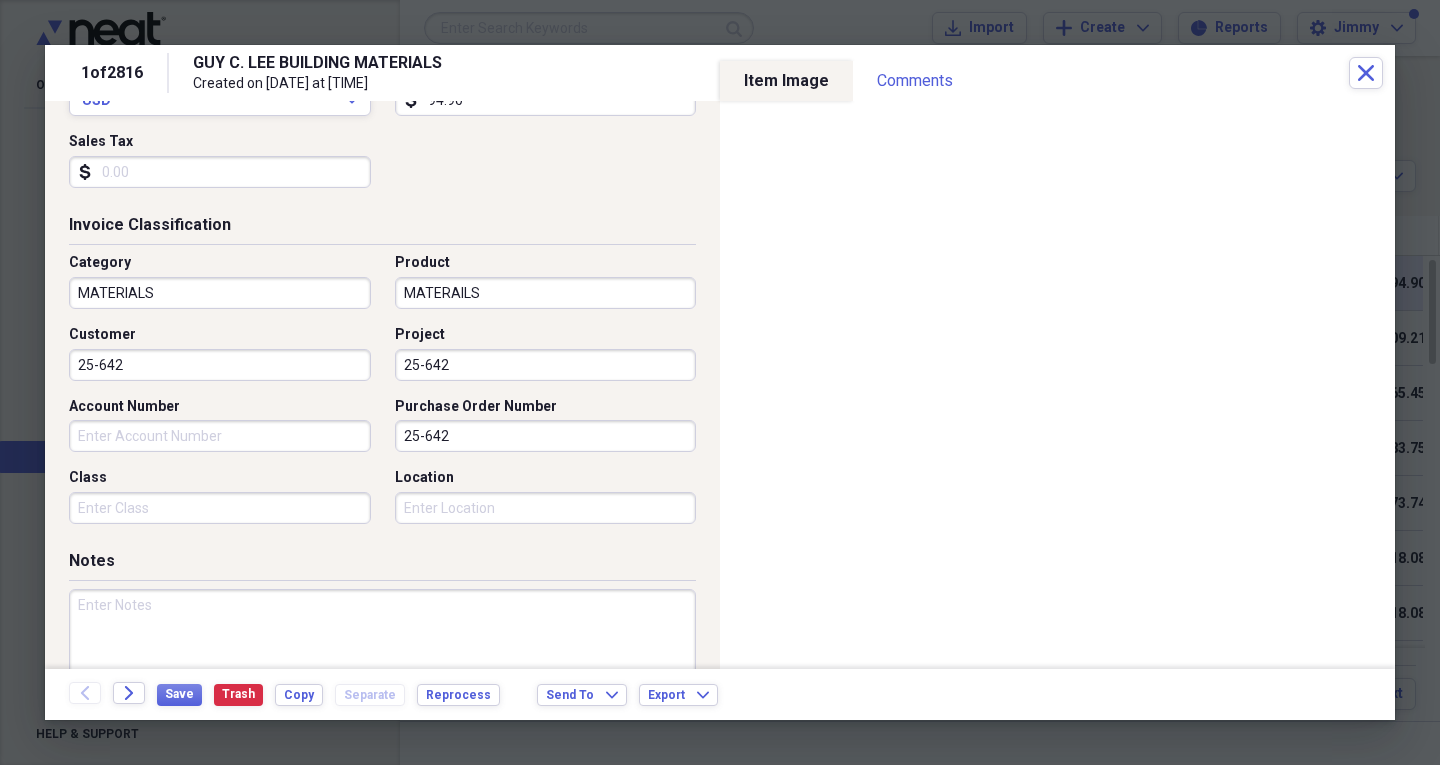 type on "25-642" 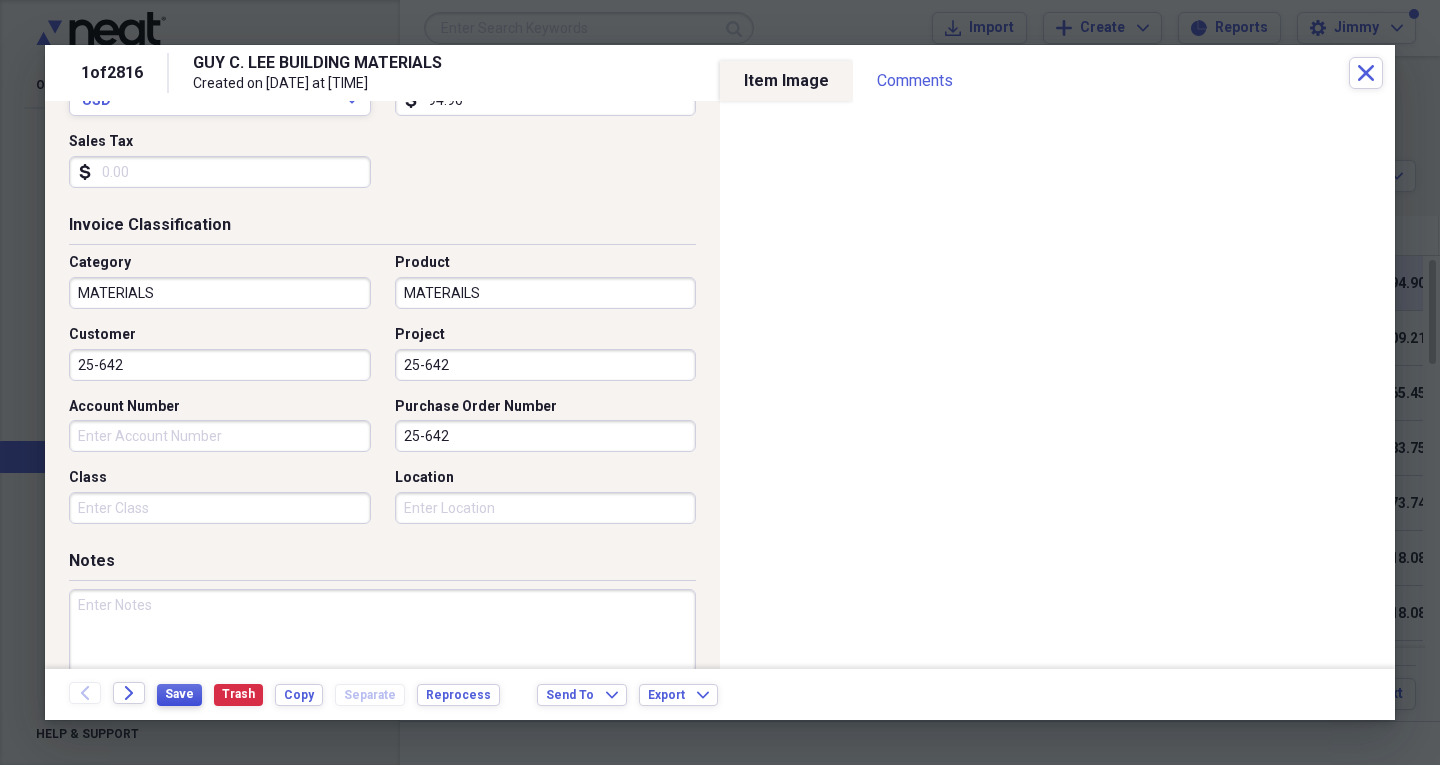 click on "Save" at bounding box center [179, 694] 